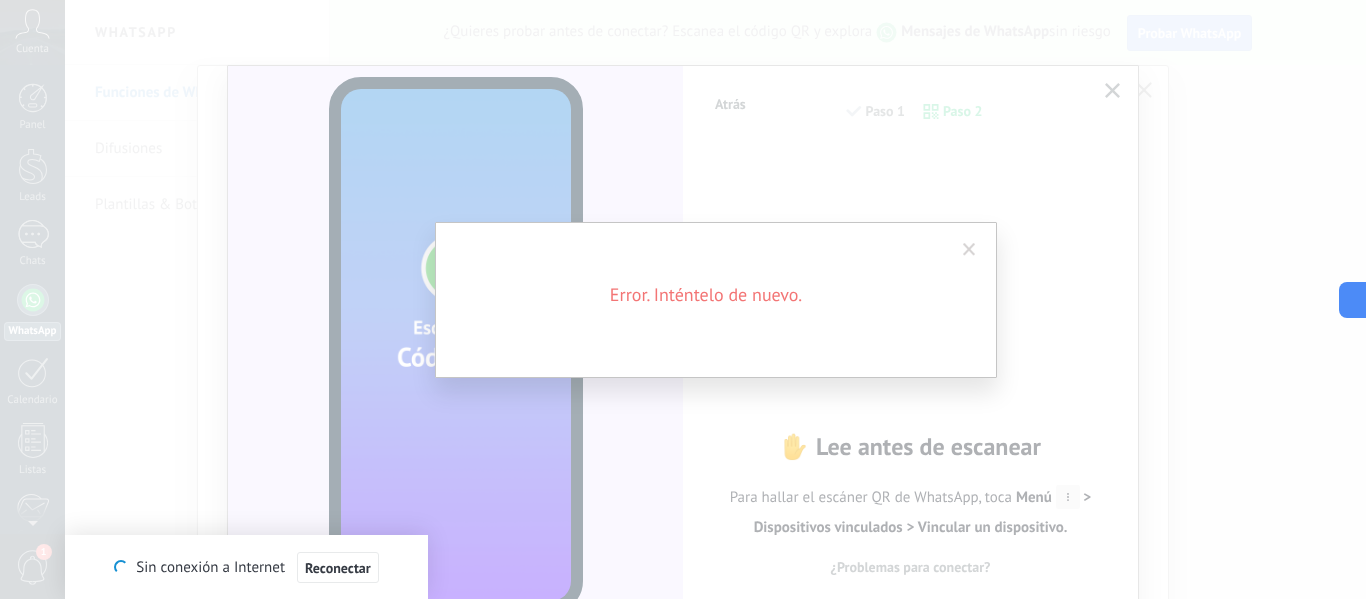 scroll, scrollTop: 0, scrollLeft: 0, axis: both 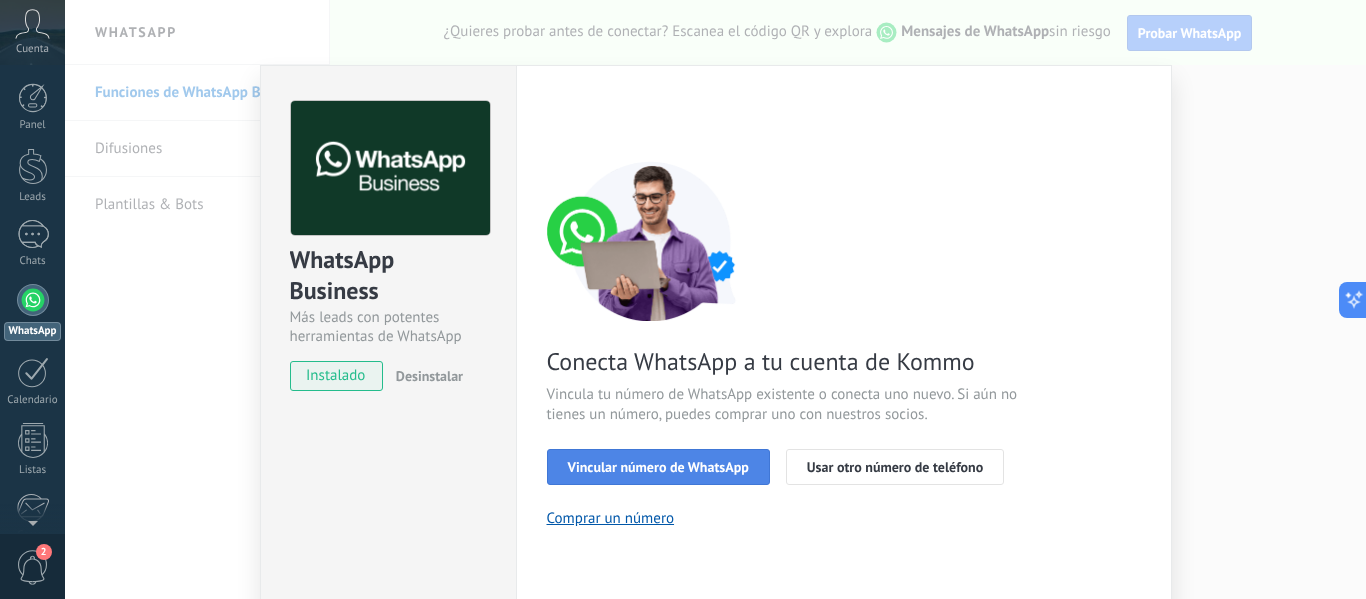click on "Vincular número de WhatsApp" at bounding box center [658, 467] 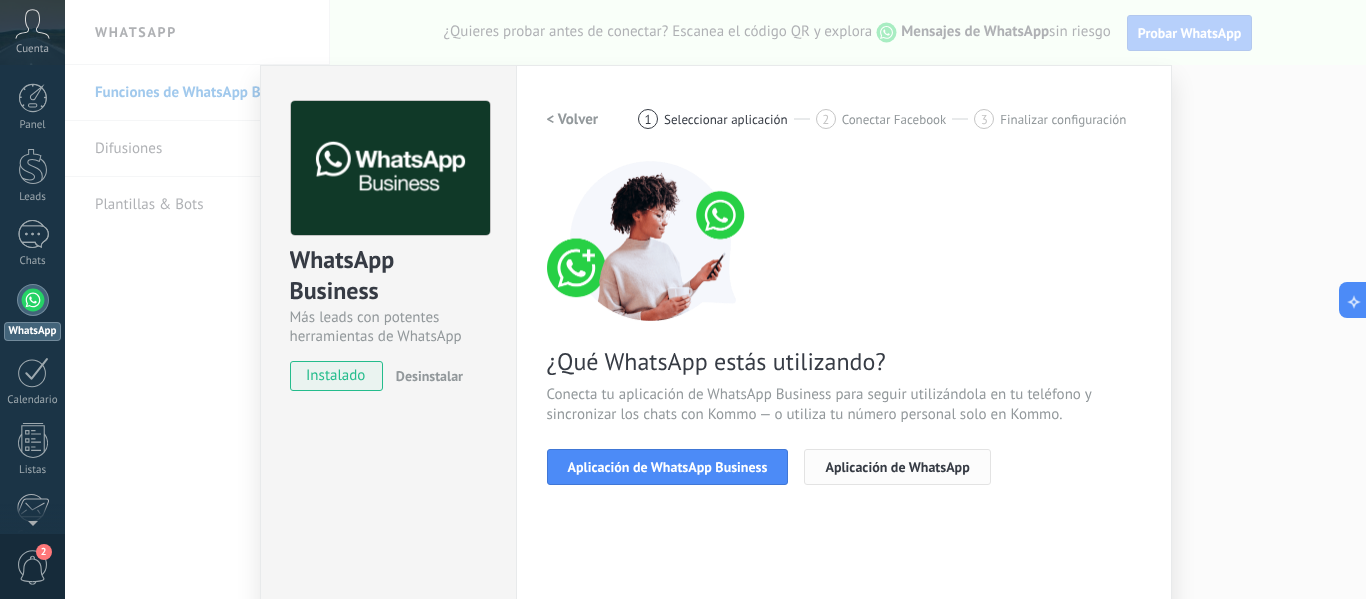 click on "Aplicación de WhatsApp" at bounding box center [897, 467] 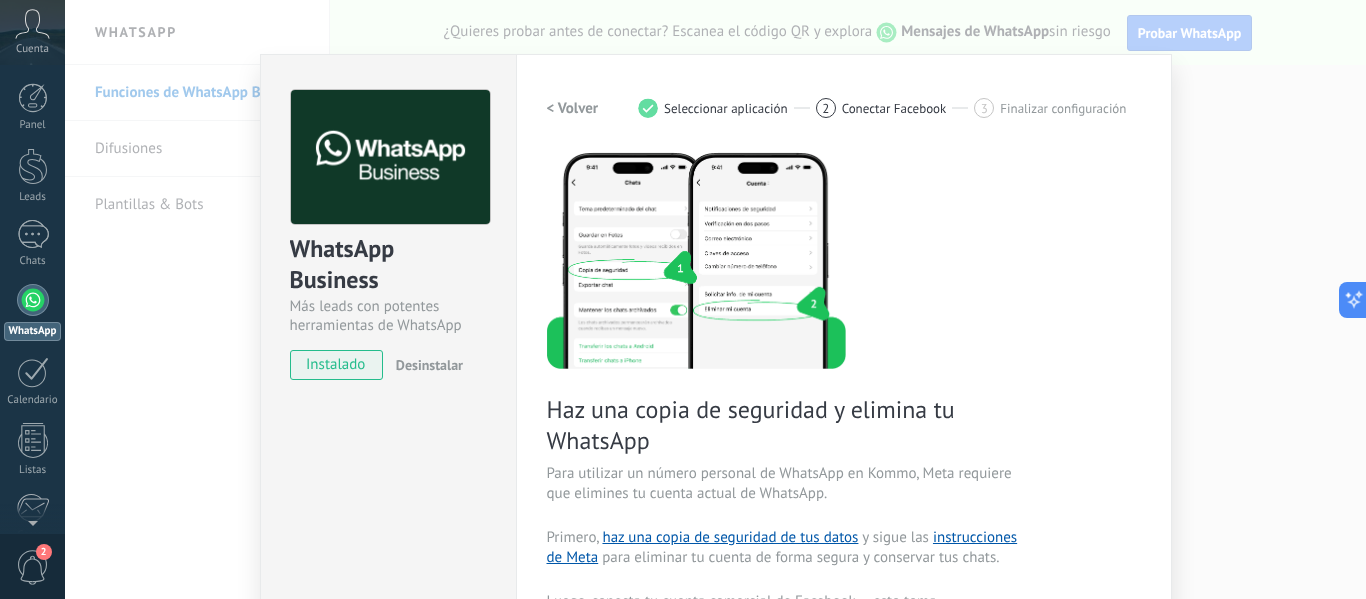 scroll, scrollTop: 0, scrollLeft: 0, axis: both 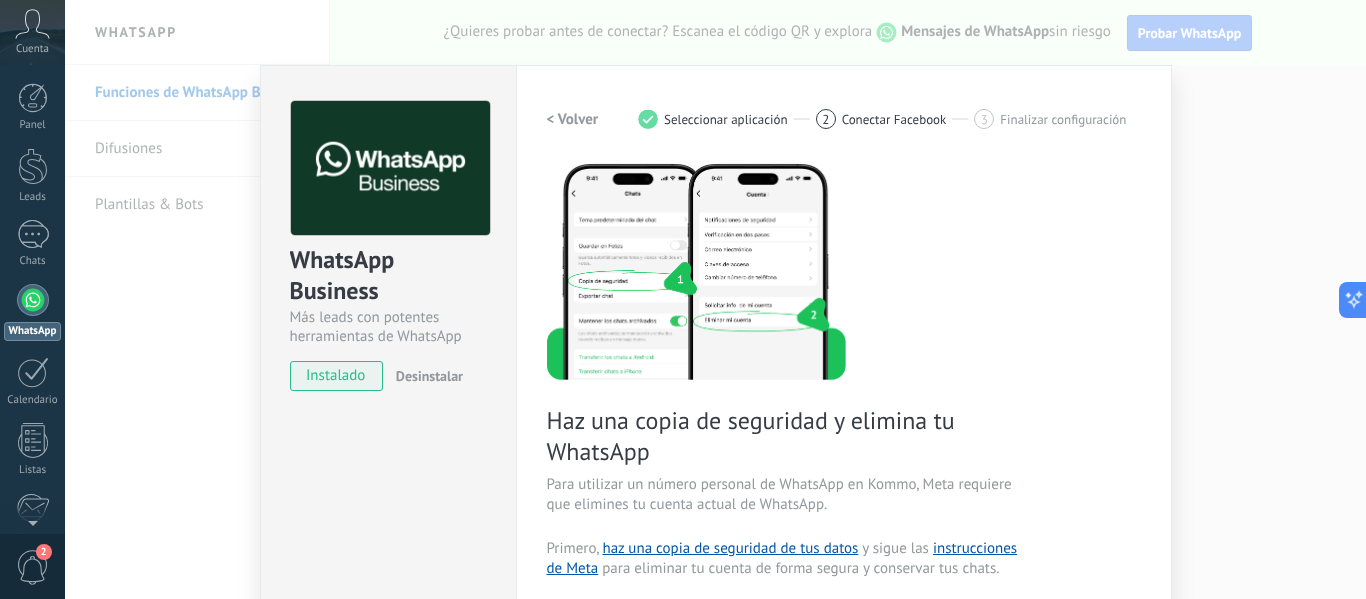 click on "< Volver" at bounding box center [573, 119] 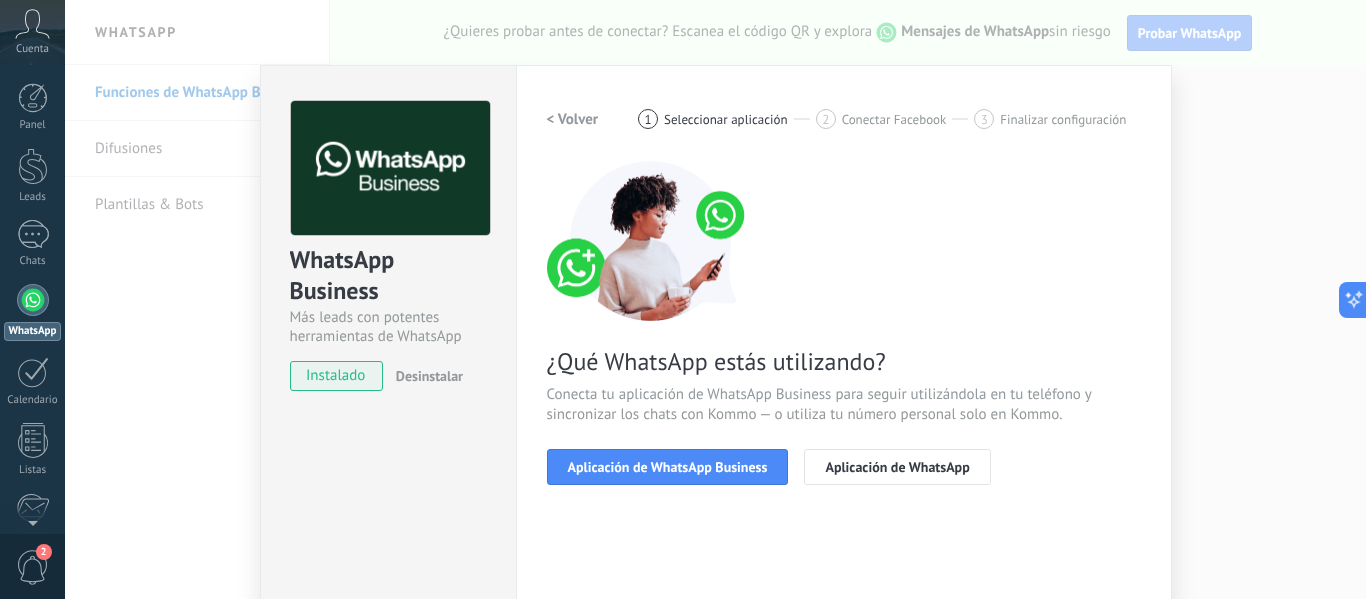 click on "< Volver" at bounding box center [573, 119] 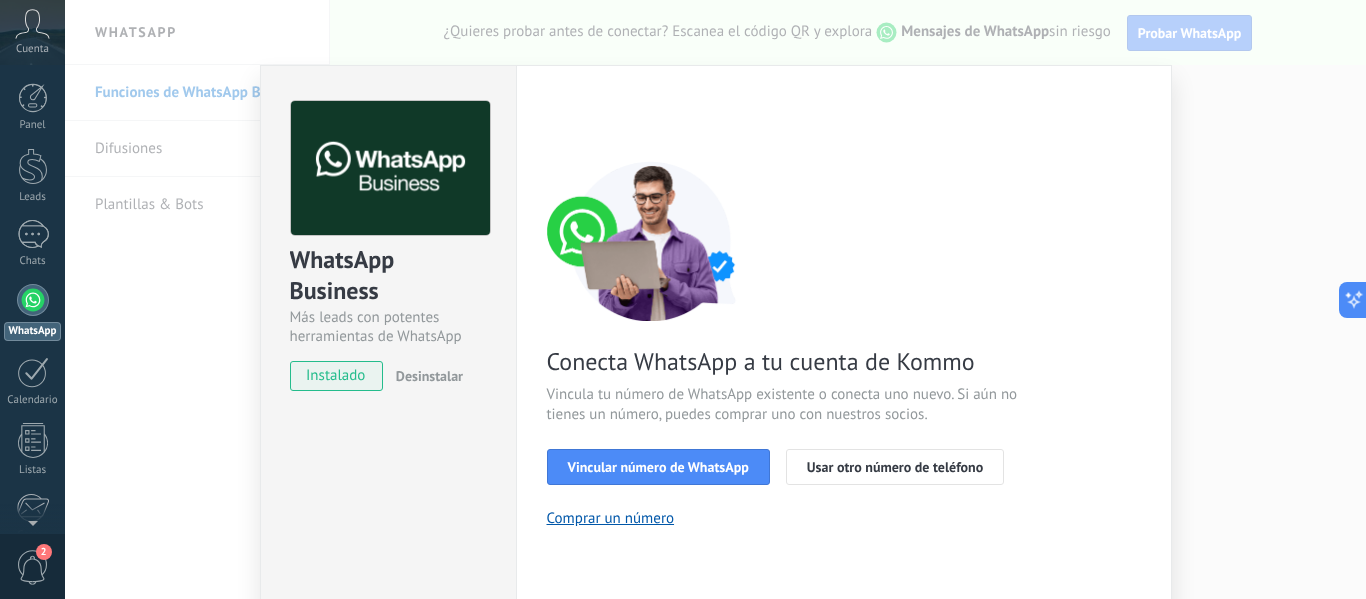 click on "< Volver 1 Seleccionar aplicación 2 Conectar Facebook  3 Finalizar configuración" at bounding box center [844, 119] 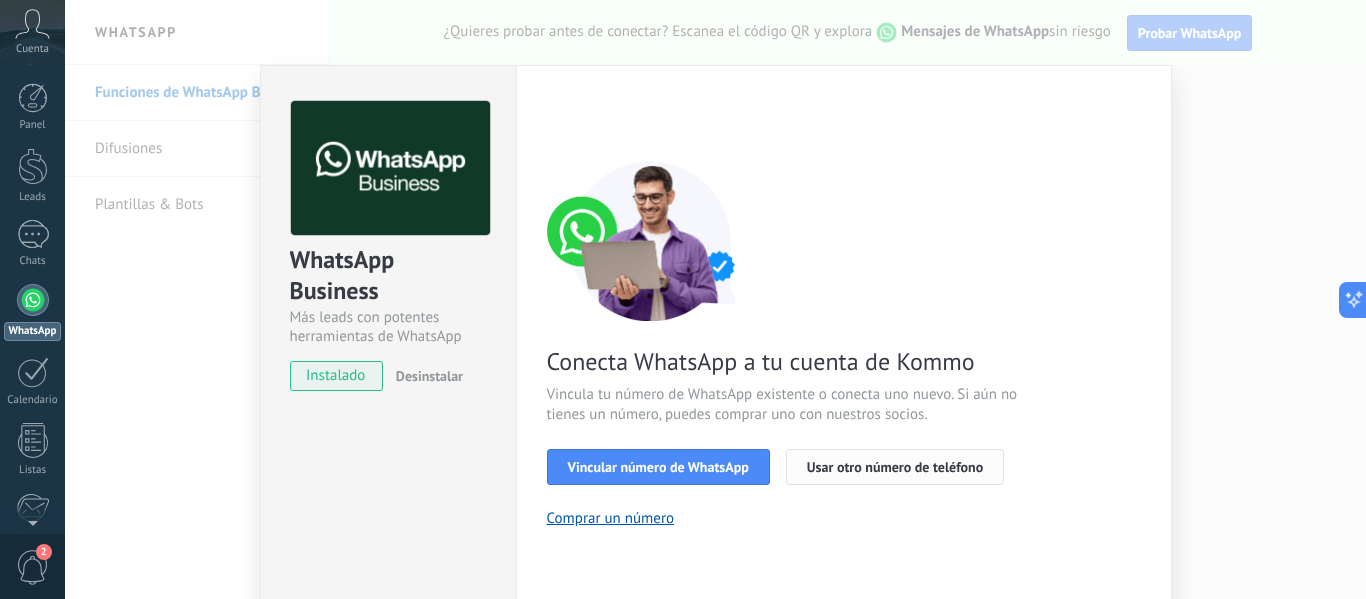 click on "Usar otro número de teléfono" at bounding box center (895, 467) 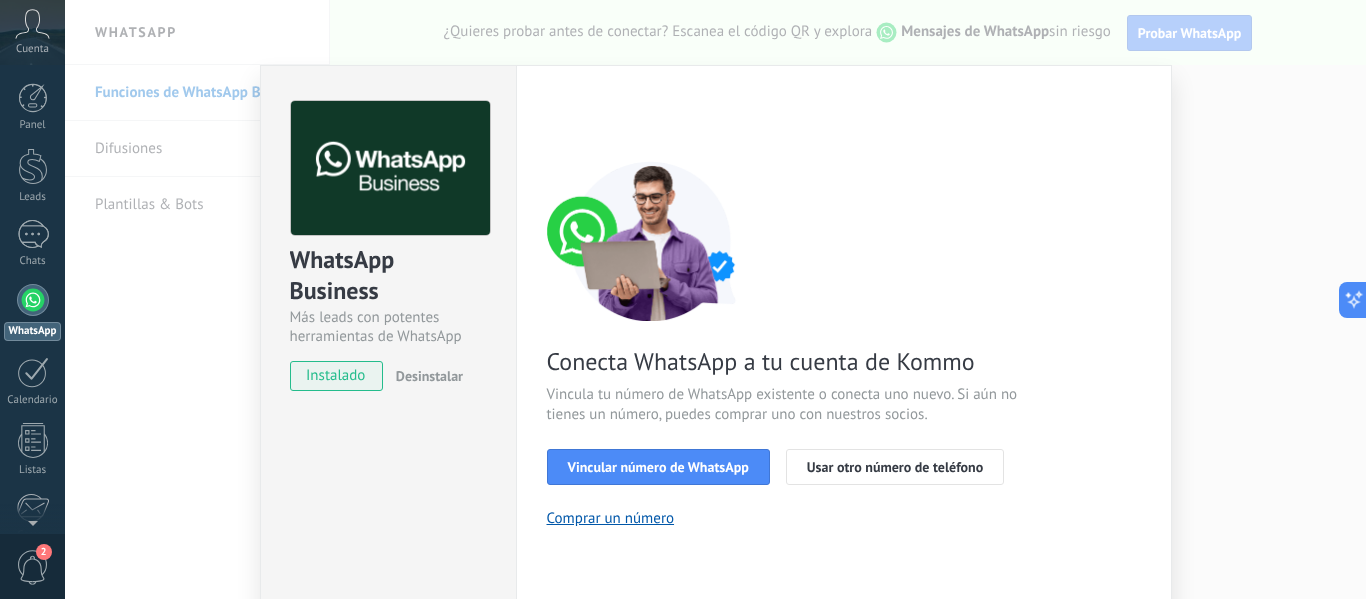 click on "WhatsApp Business" at bounding box center (388, 276) 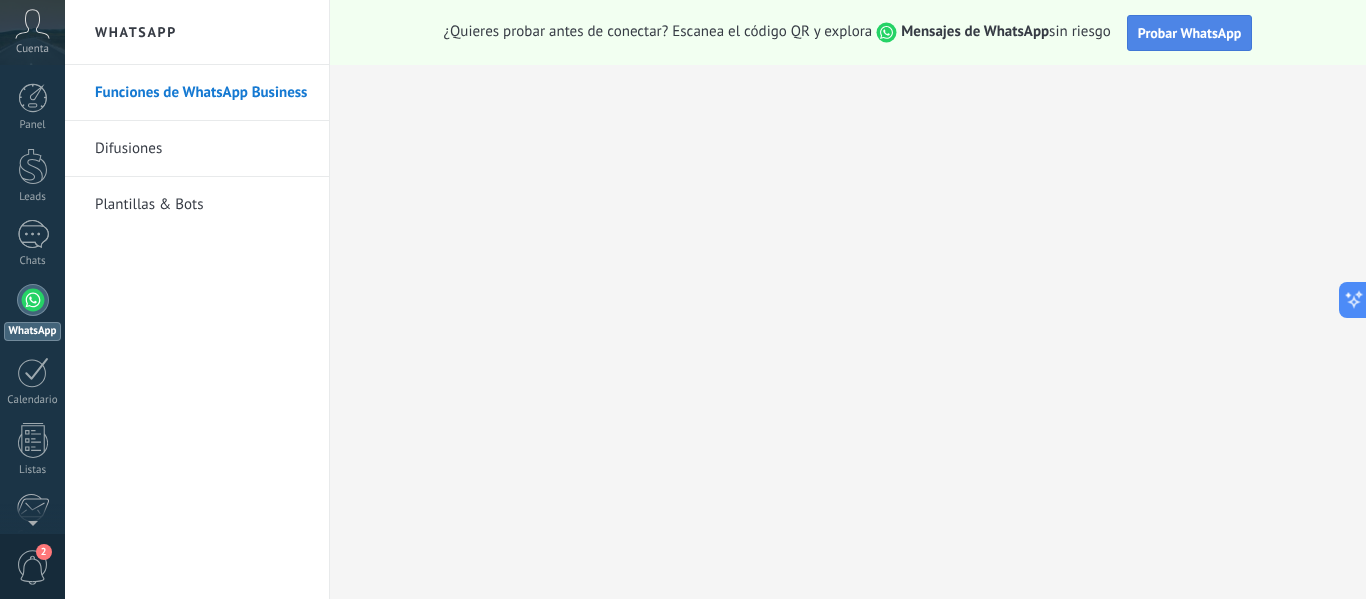 click on "Probar WhatsApp" at bounding box center (1190, 33) 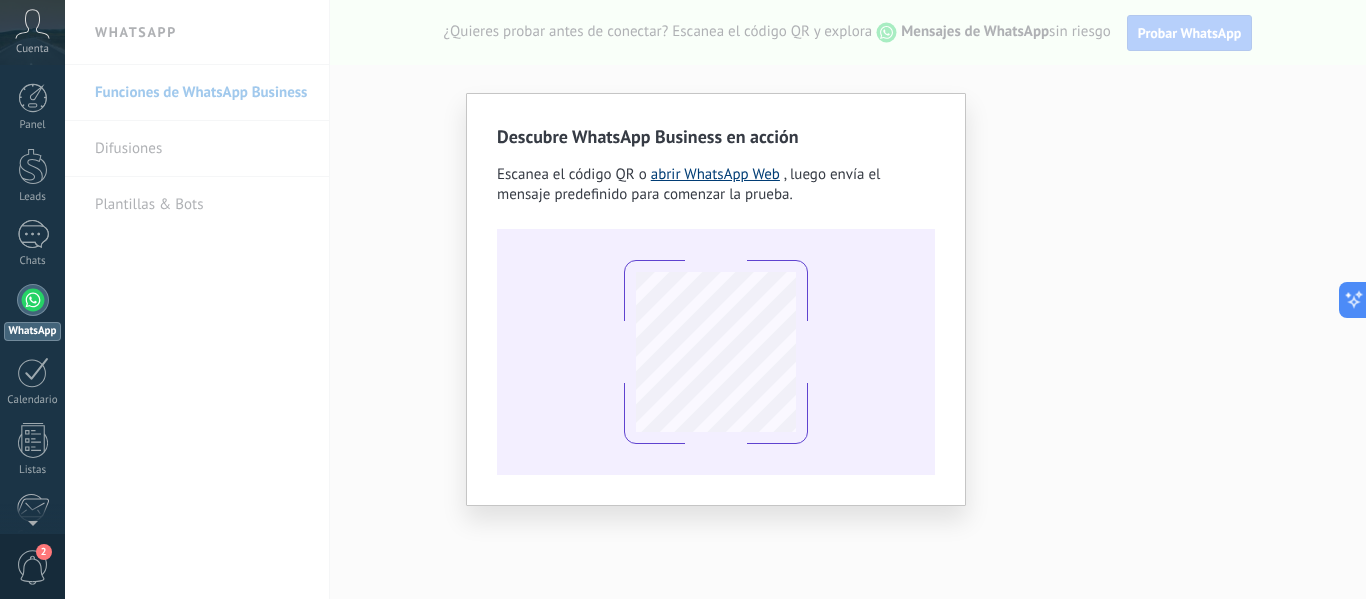 click on "abrir WhatsApp Web" at bounding box center (715, 174) 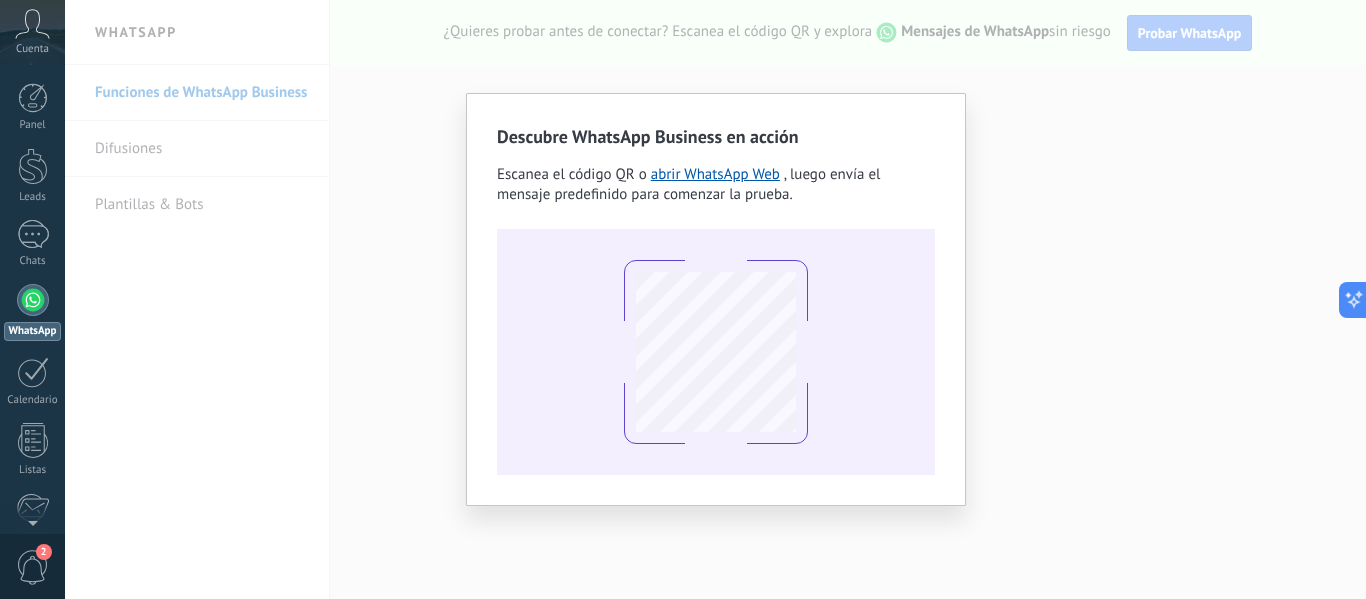 click on "Descubre WhatsApp Business en acción Escanea el código QR o   abrir WhatsApp Web   , luego envía el mensaje predefinido para comenzar la prueba." at bounding box center (715, 299) 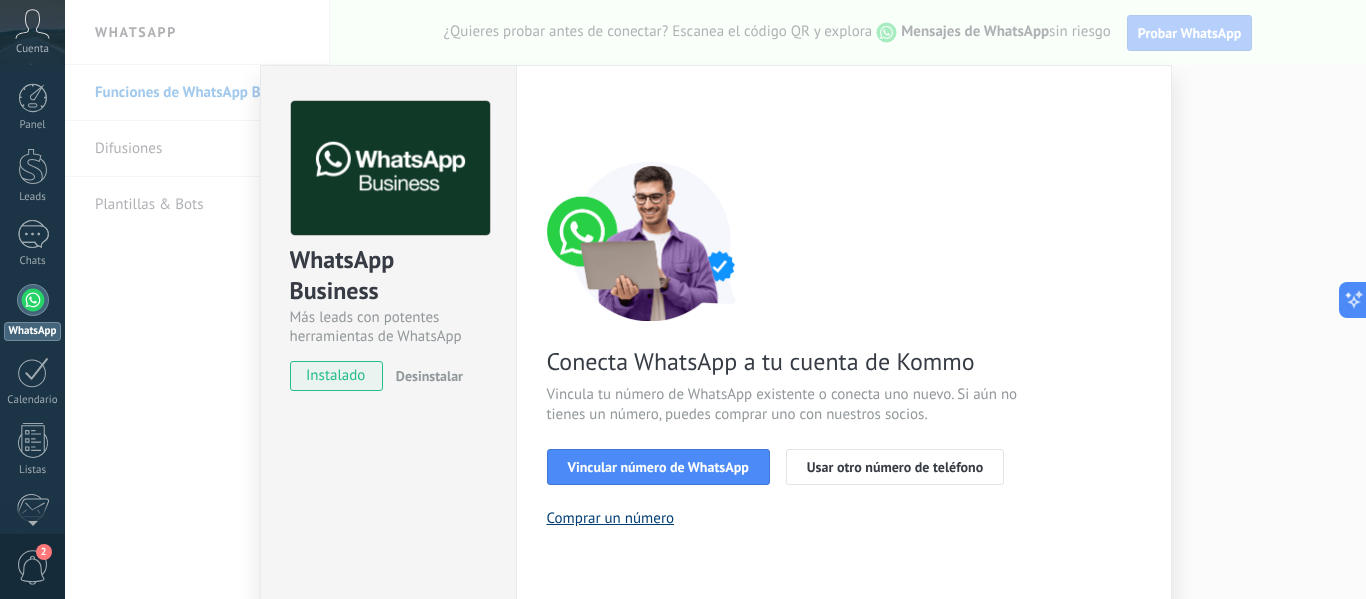 click on "Comprar un número" at bounding box center (611, 518) 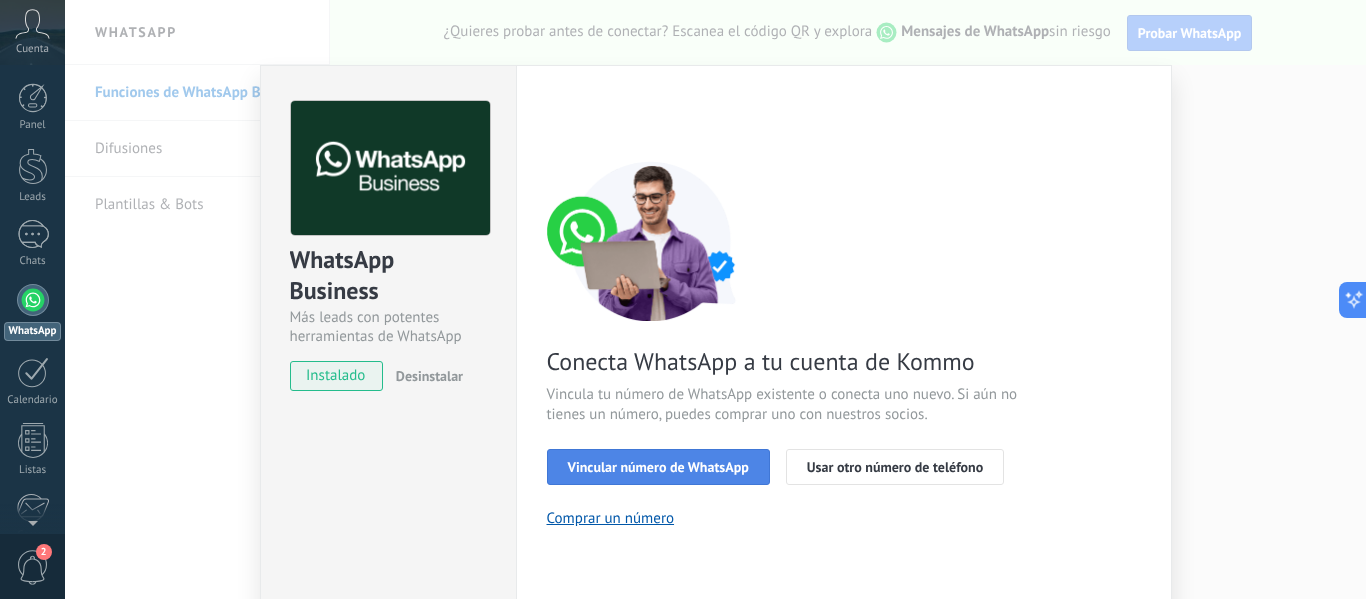 click on "Vincular número de WhatsApp" at bounding box center (658, 467) 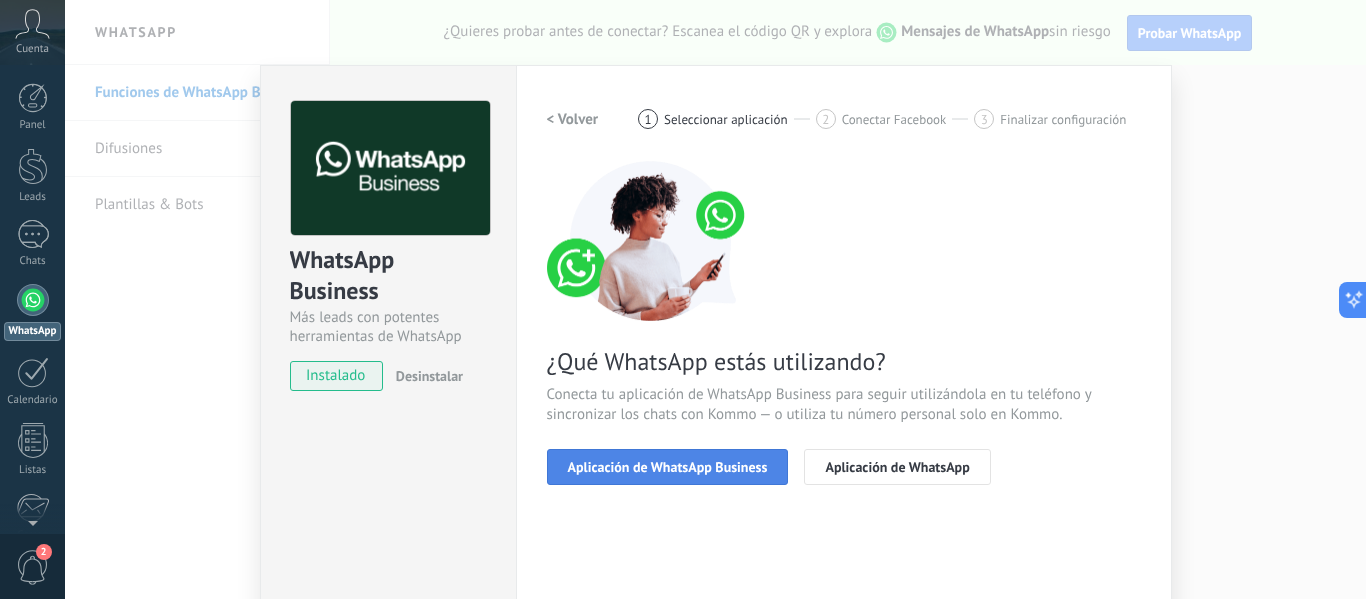 click on "Aplicación de WhatsApp Business" at bounding box center [668, 467] 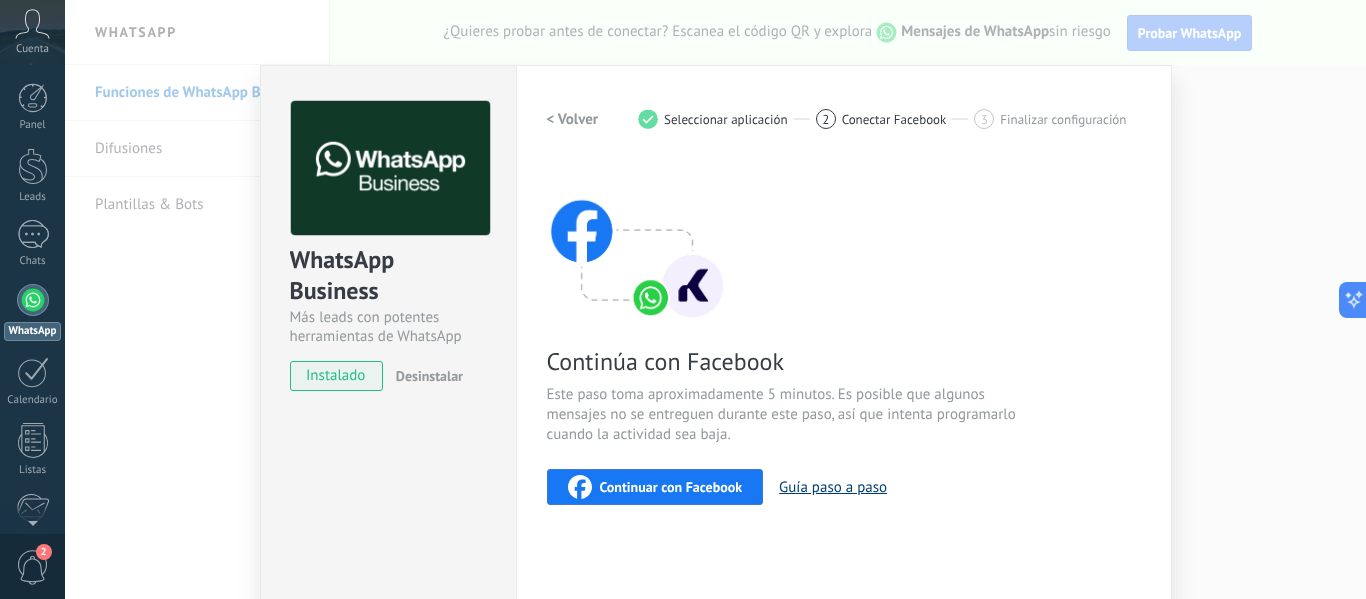 click on "Guía paso a paso" at bounding box center (833, 487) 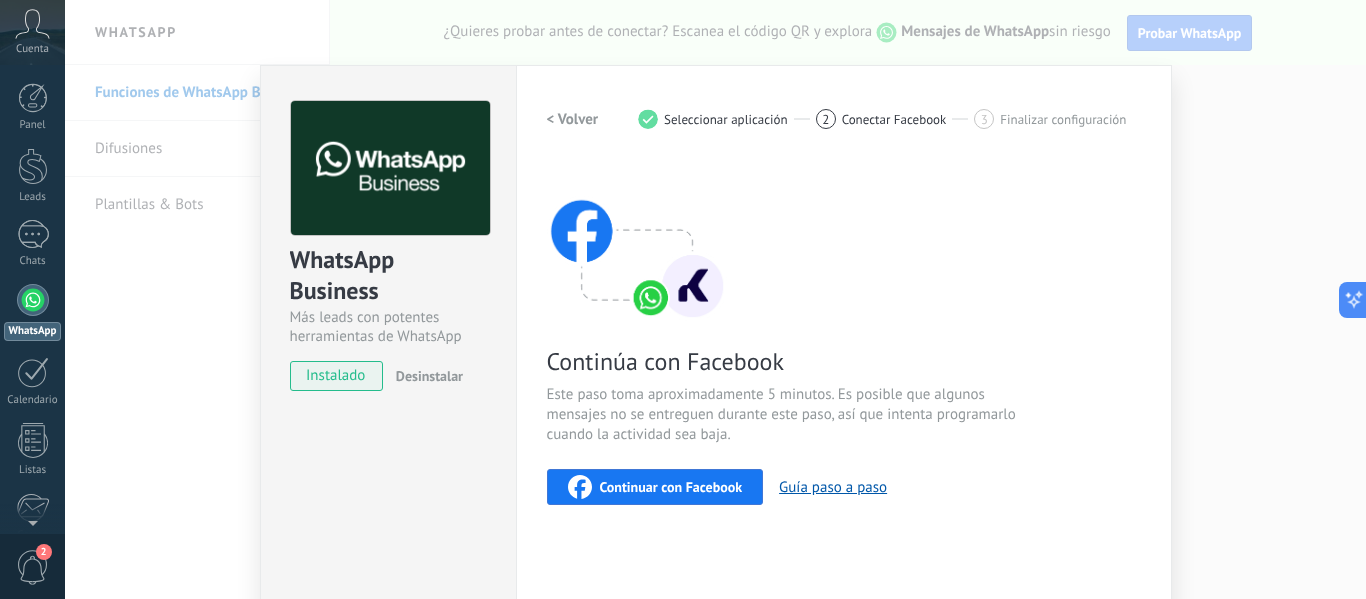 click on "Seleccionar aplicación" at bounding box center (726, 119) 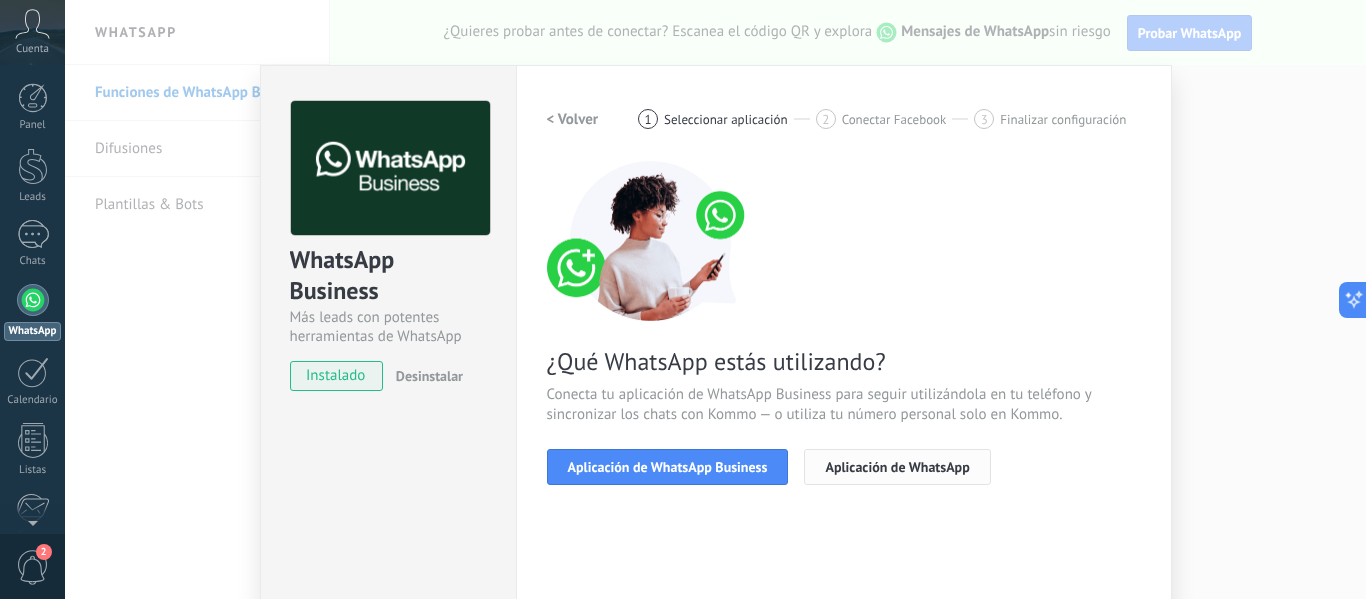 click on "Aplicación de WhatsApp" at bounding box center [897, 467] 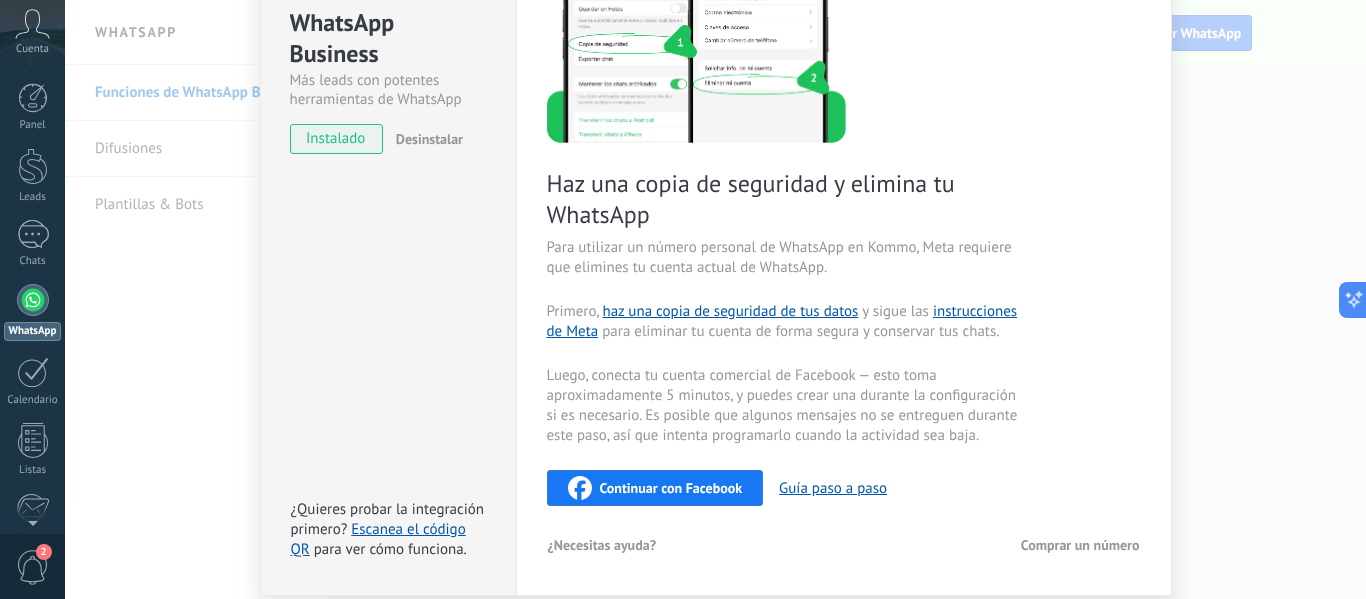 scroll, scrollTop: 284, scrollLeft: 0, axis: vertical 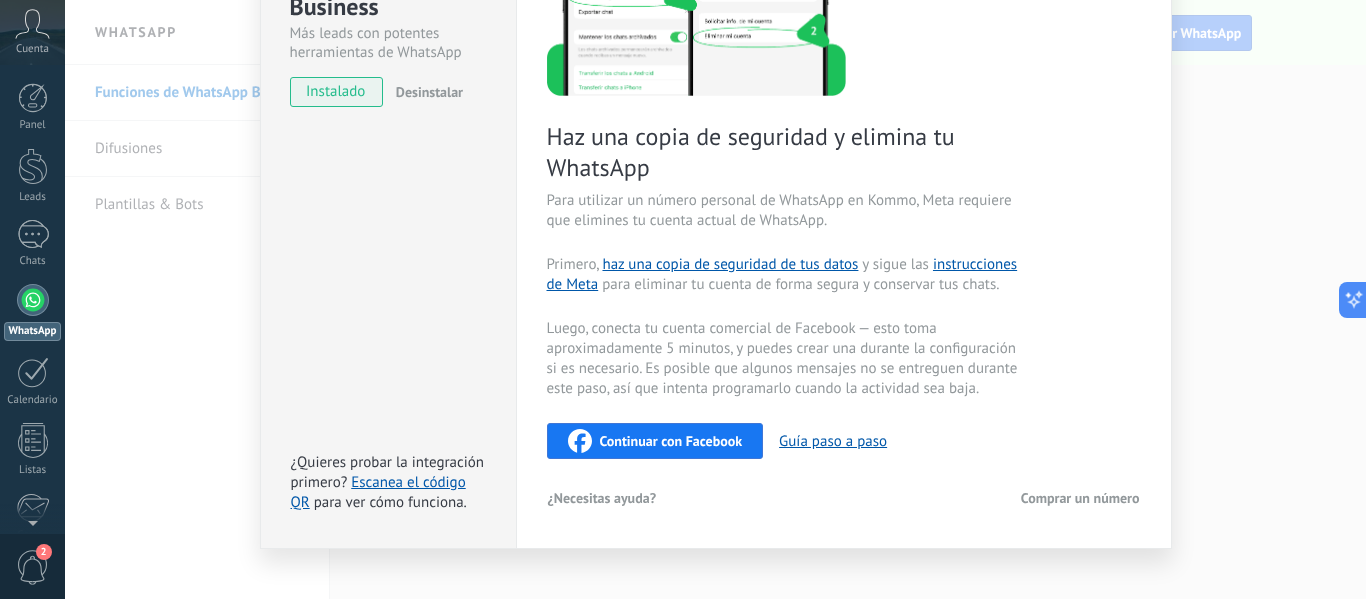 click on "Continuar con Facebook" at bounding box center (671, 441) 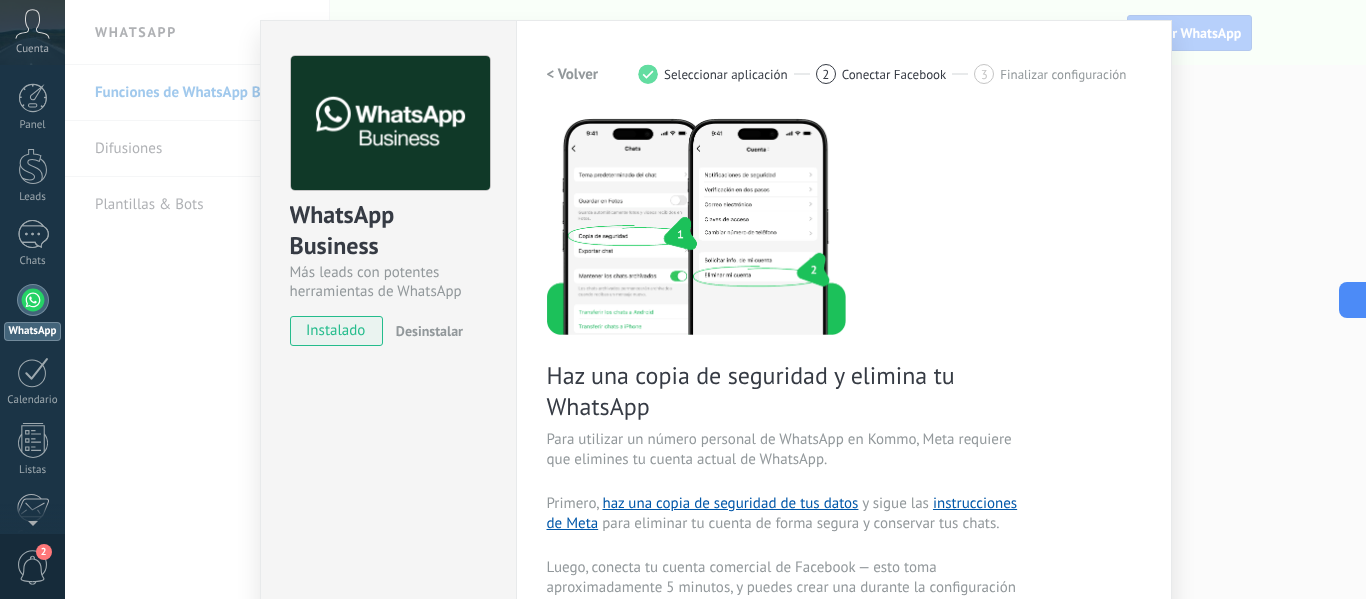 scroll, scrollTop: 0, scrollLeft: 0, axis: both 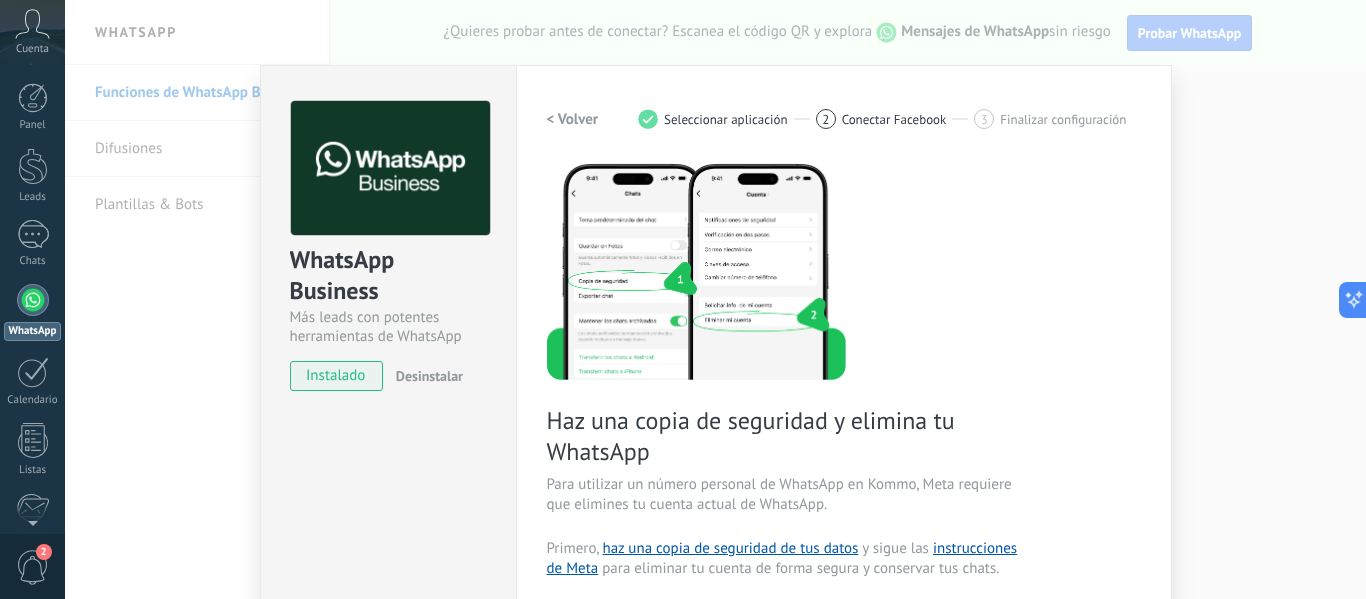 click on "Conectar Facebook" at bounding box center [894, 119] 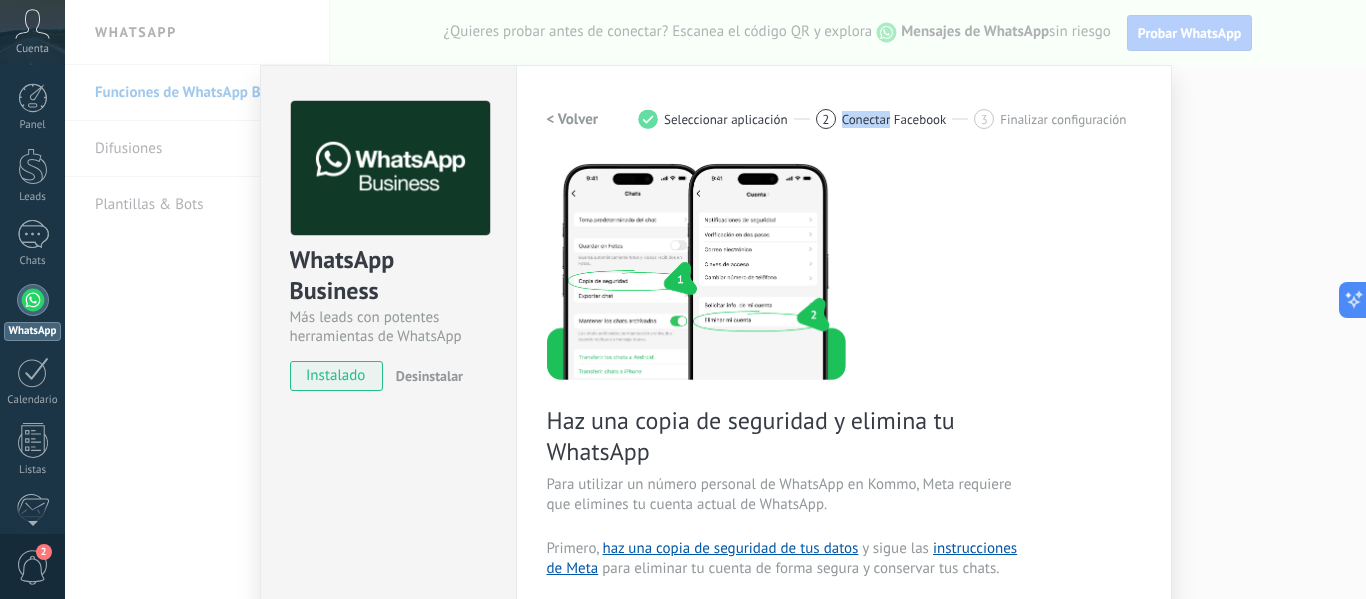 click on "instalado" at bounding box center (336, 376) 